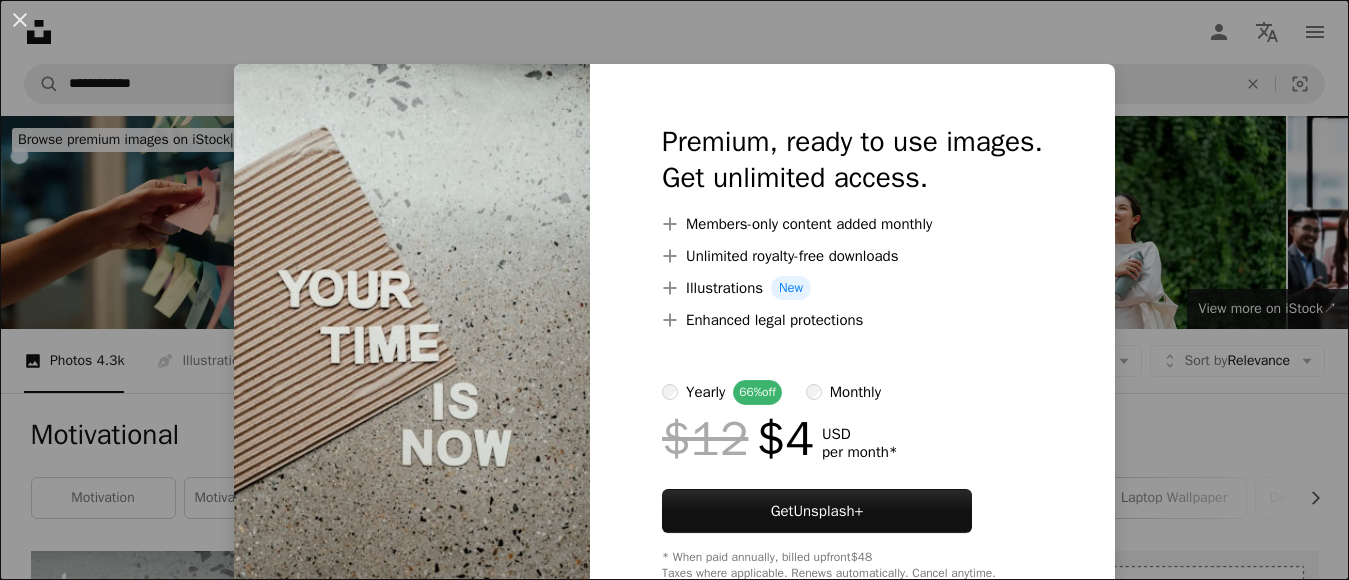 scroll, scrollTop: 640, scrollLeft: 0, axis: vertical 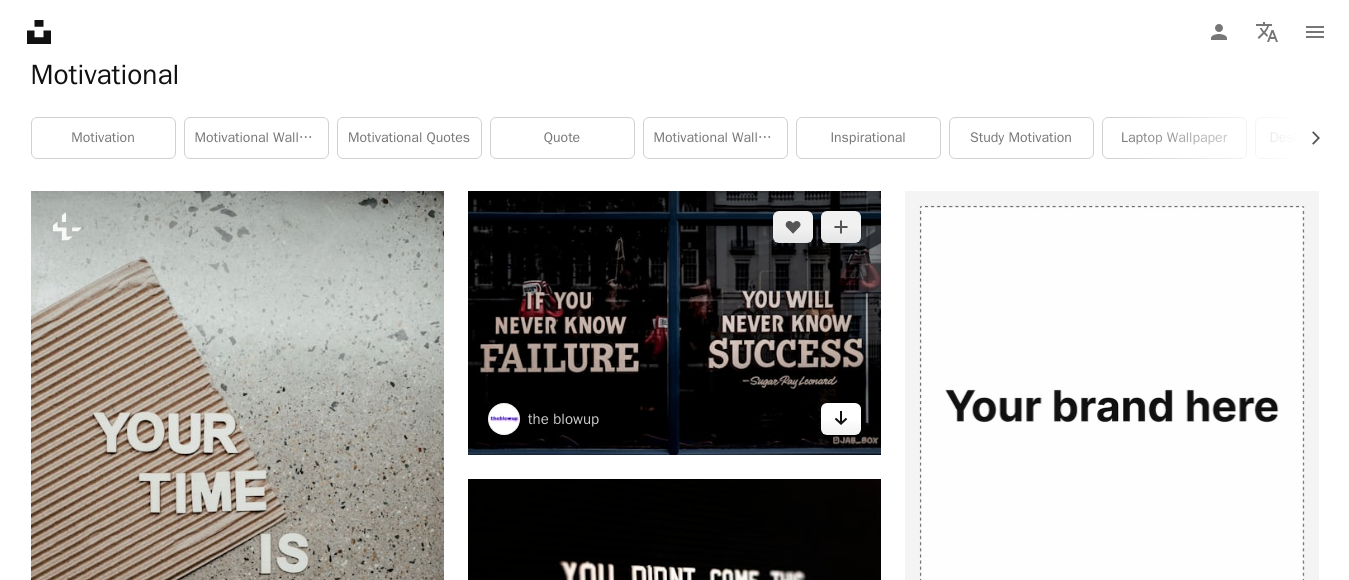 click on "Arrow pointing down" at bounding box center (841, 419) 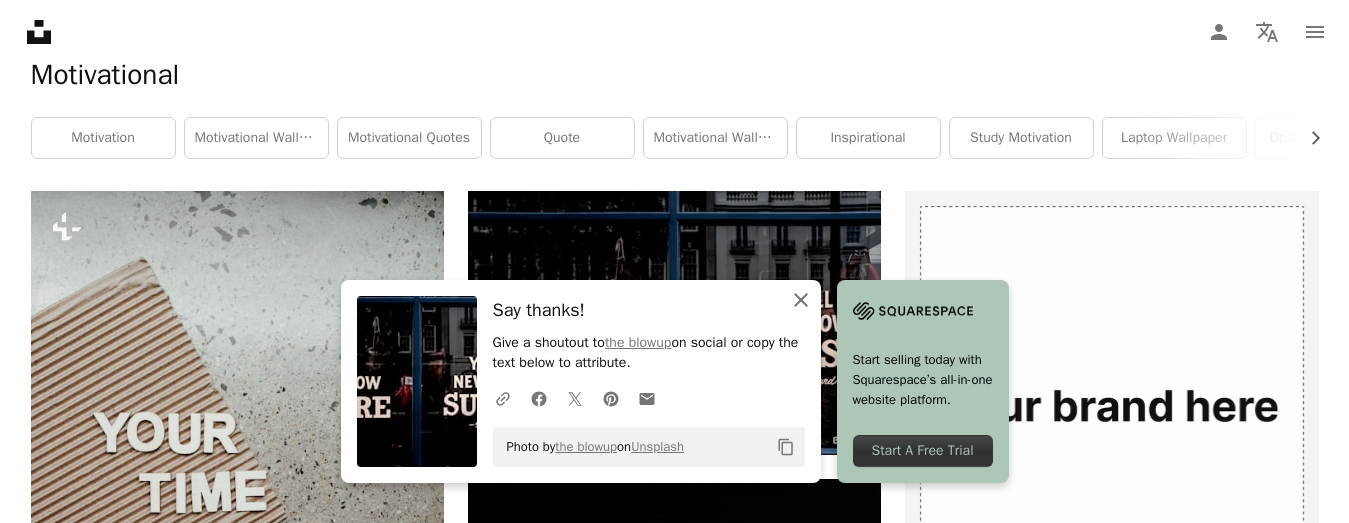 click on "An X shape" 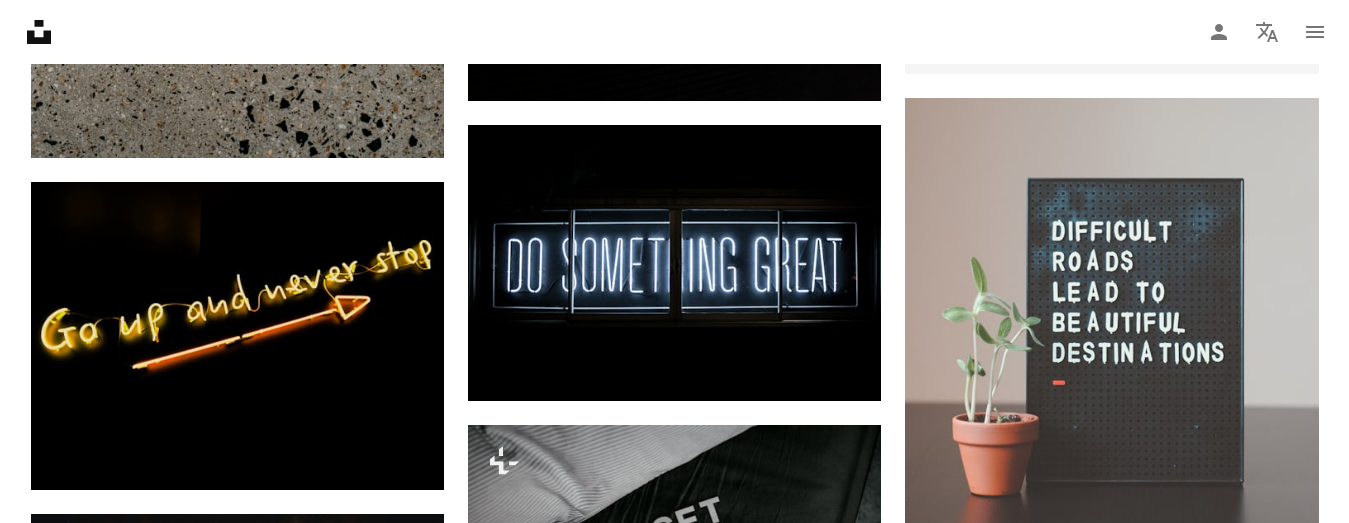scroll, scrollTop: 1040, scrollLeft: 0, axis: vertical 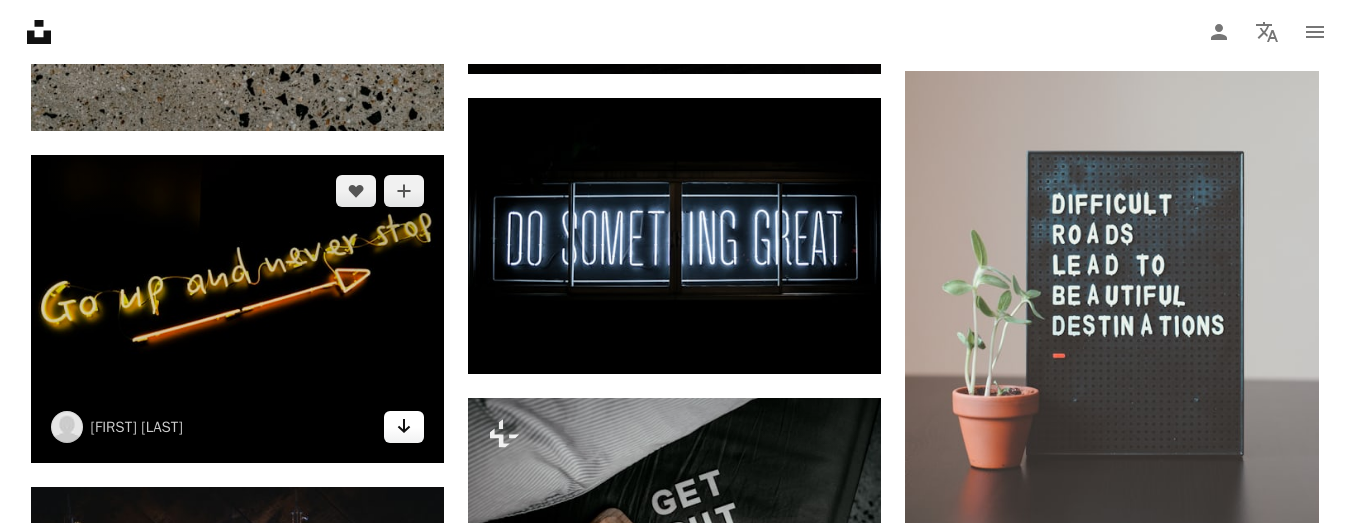 click on "Arrow pointing down" 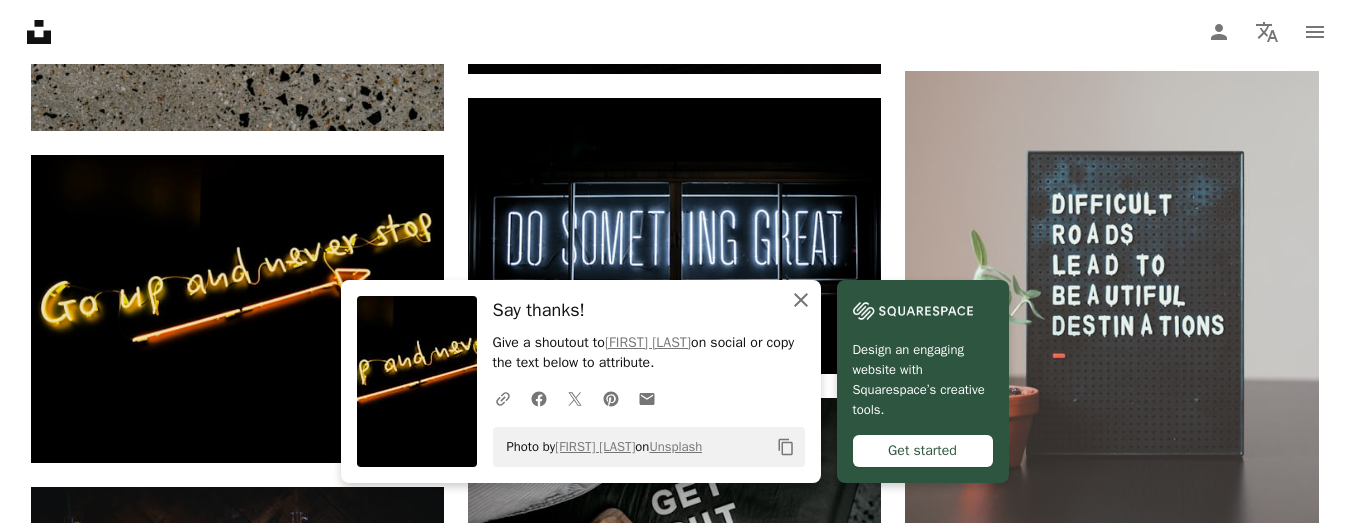 click 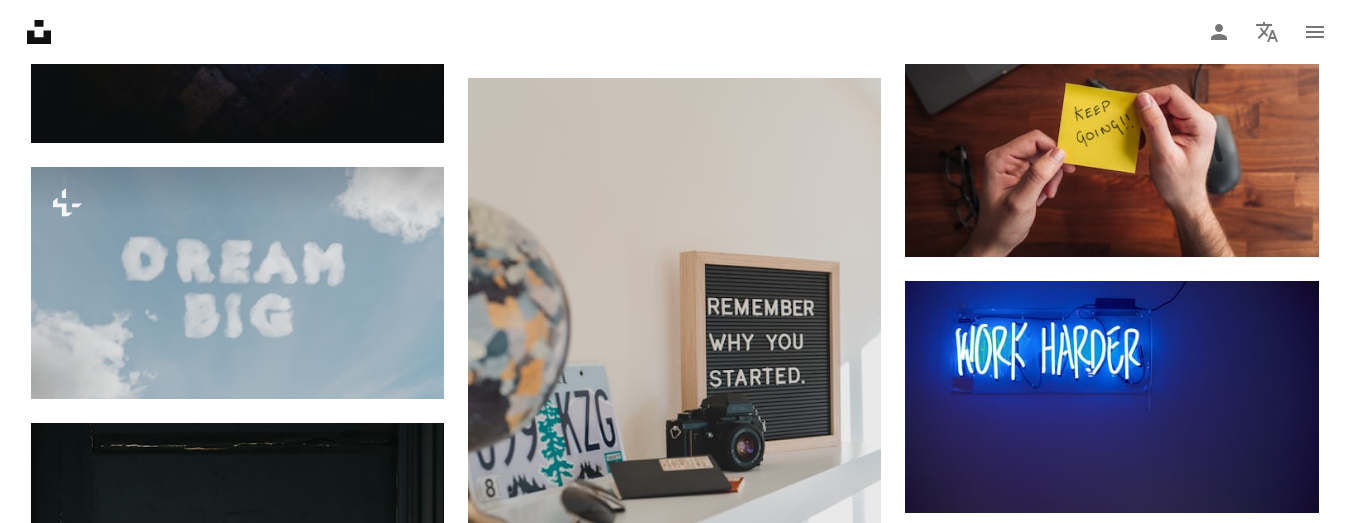 scroll, scrollTop: 1680, scrollLeft: 0, axis: vertical 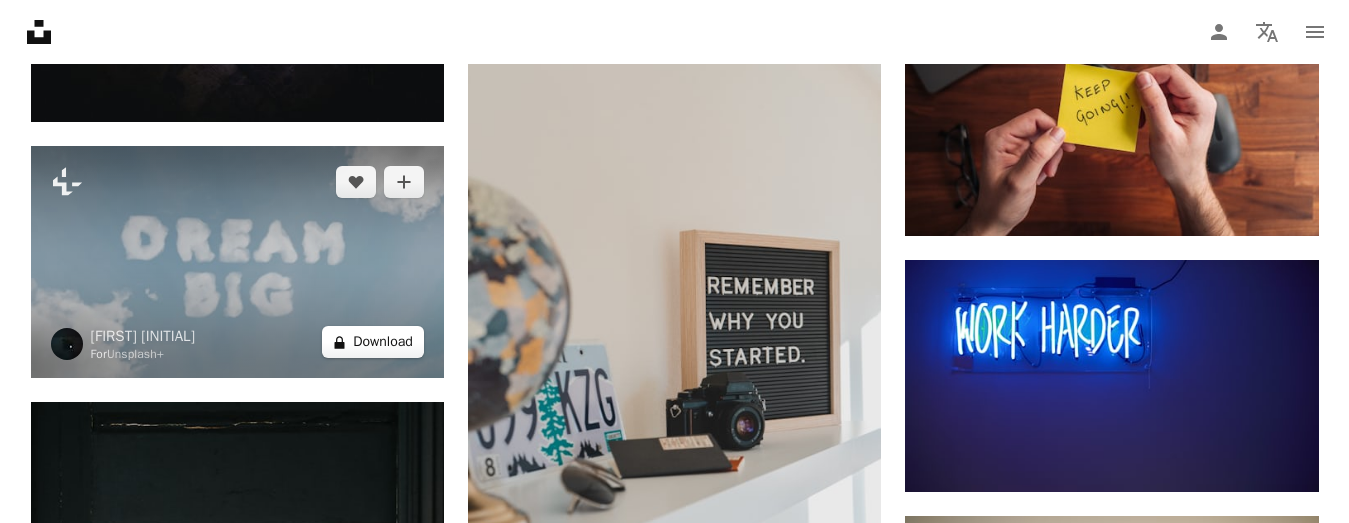 click on "A lock Download" at bounding box center [373, 342] 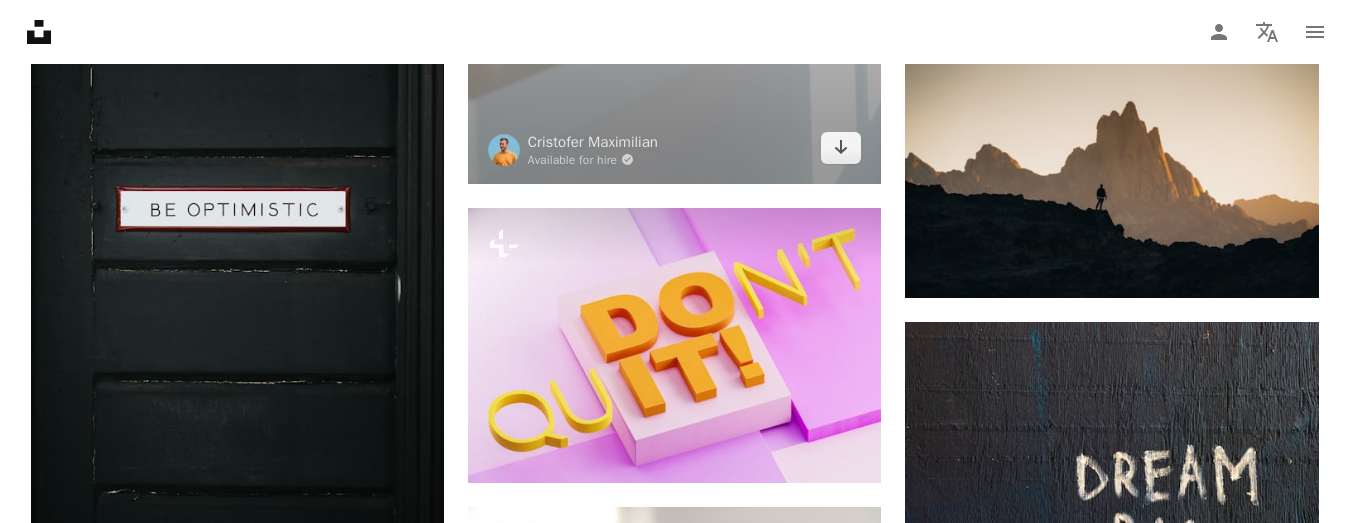 scroll, scrollTop: 2280, scrollLeft: 0, axis: vertical 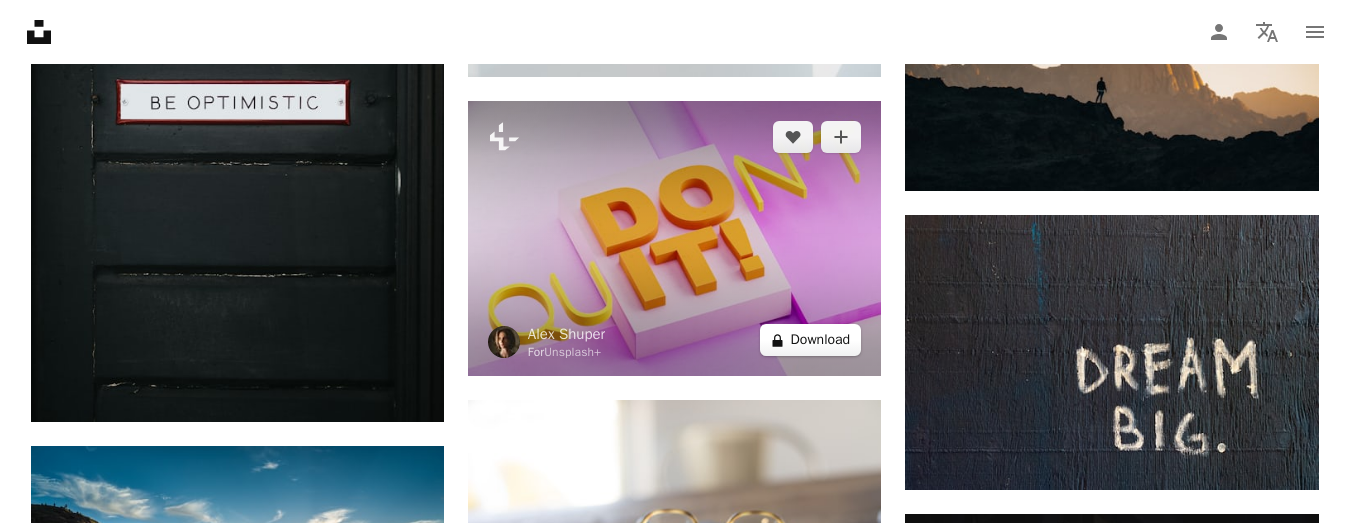 click on "A lock Download" at bounding box center [811, 340] 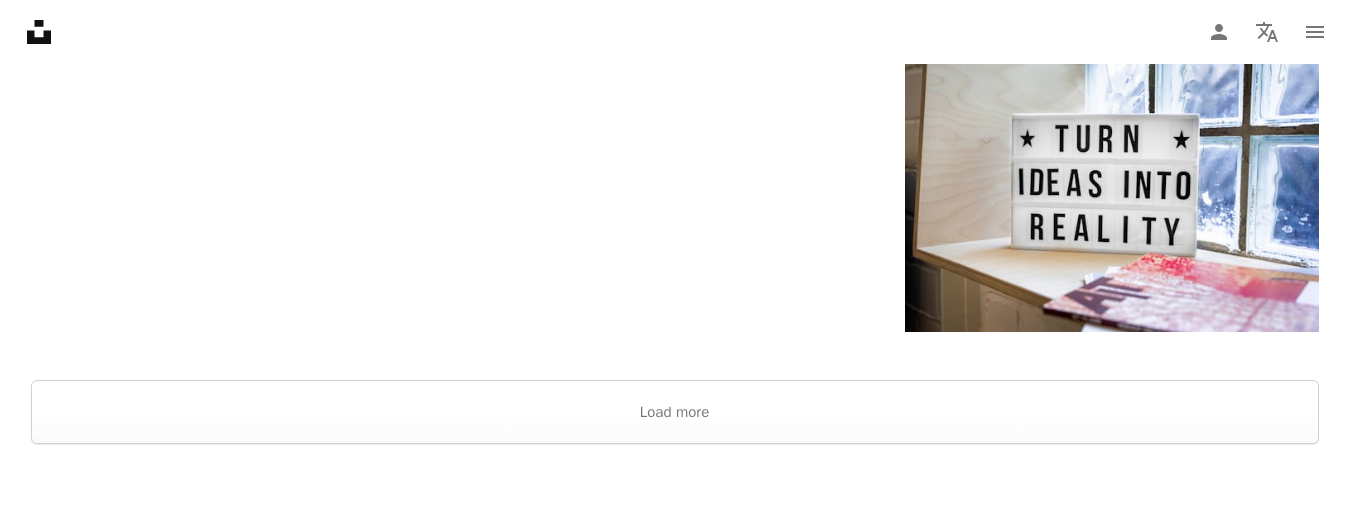 scroll, scrollTop: 3040, scrollLeft: 0, axis: vertical 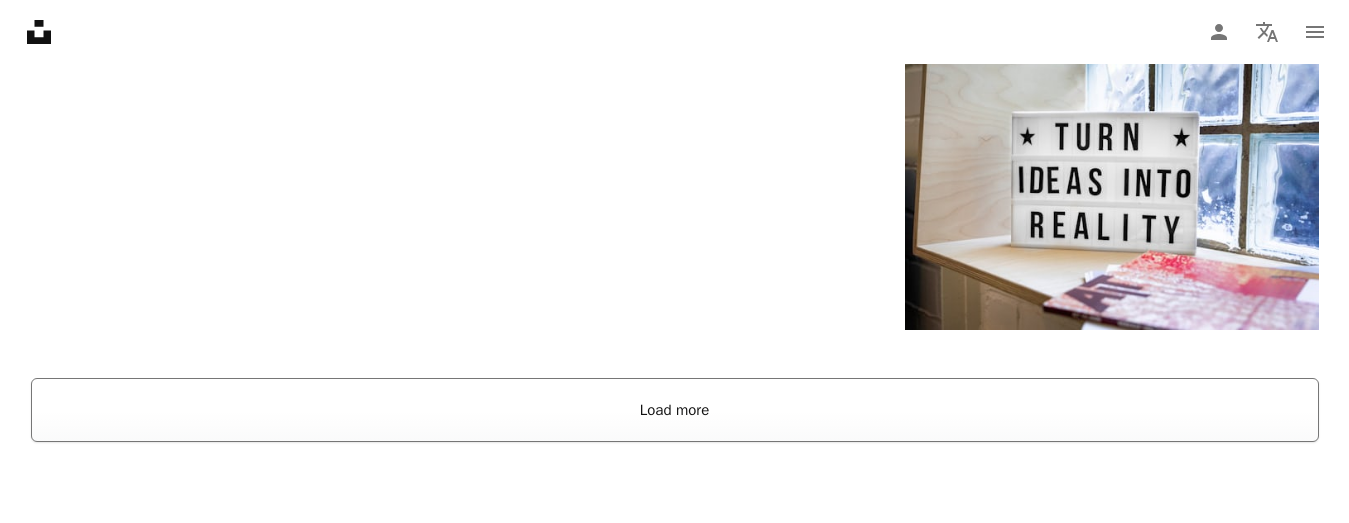 click on "Load more" at bounding box center [675, 410] 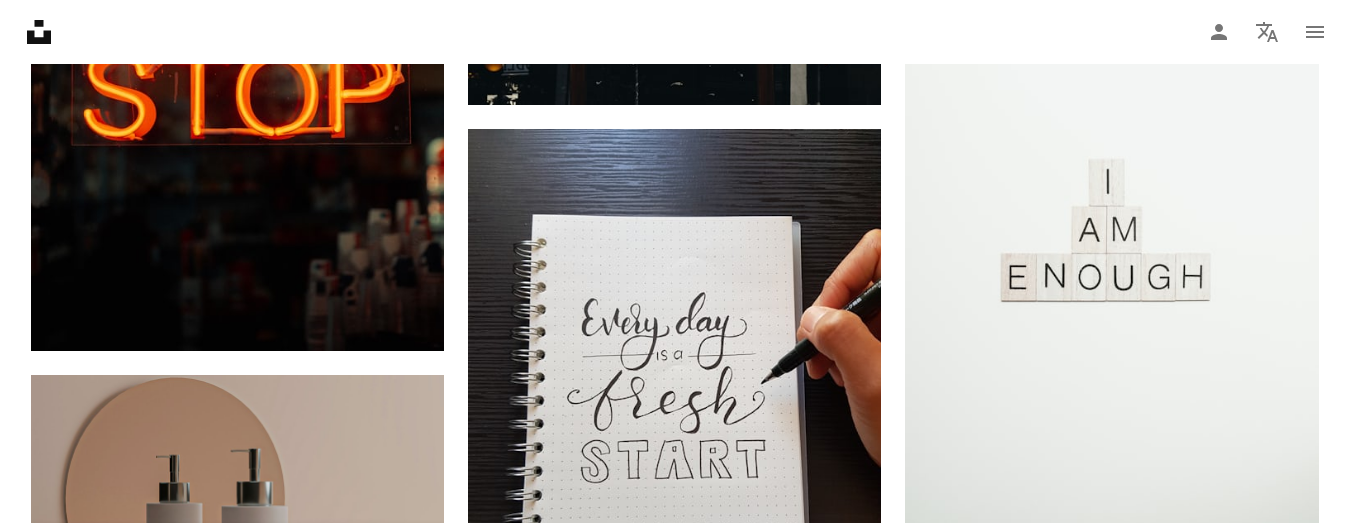 scroll, scrollTop: 4360, scrollLeft: 0, axis: vertical 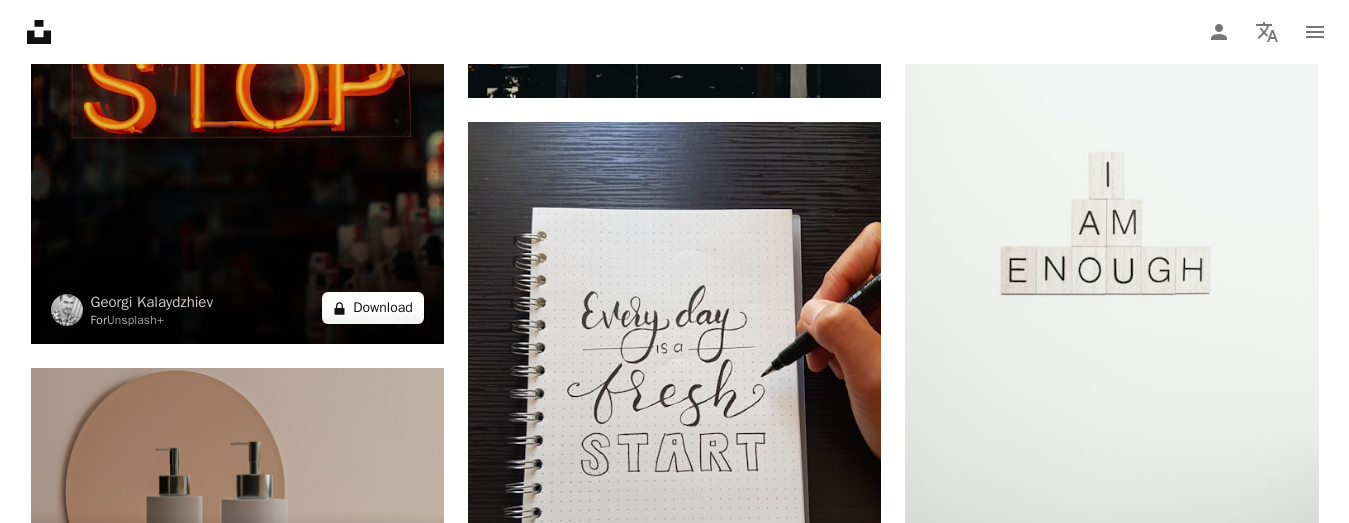 click on "A lock Download" at bounding box center [373, 308] 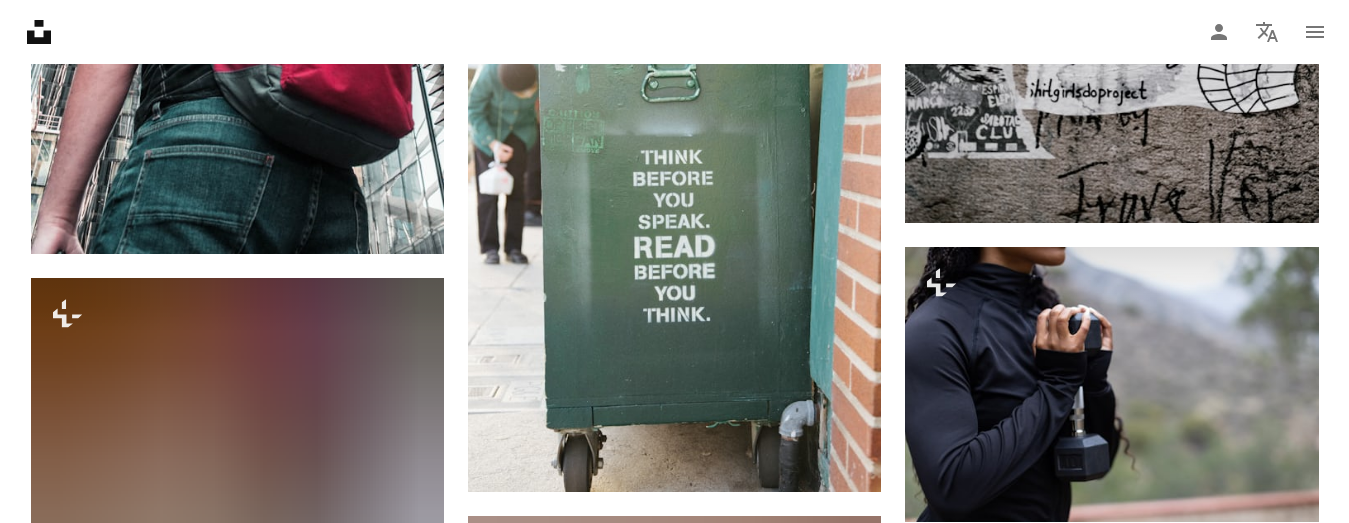 scroll, scrollTop: 41341, scrollLeft: 0, axis: vertical 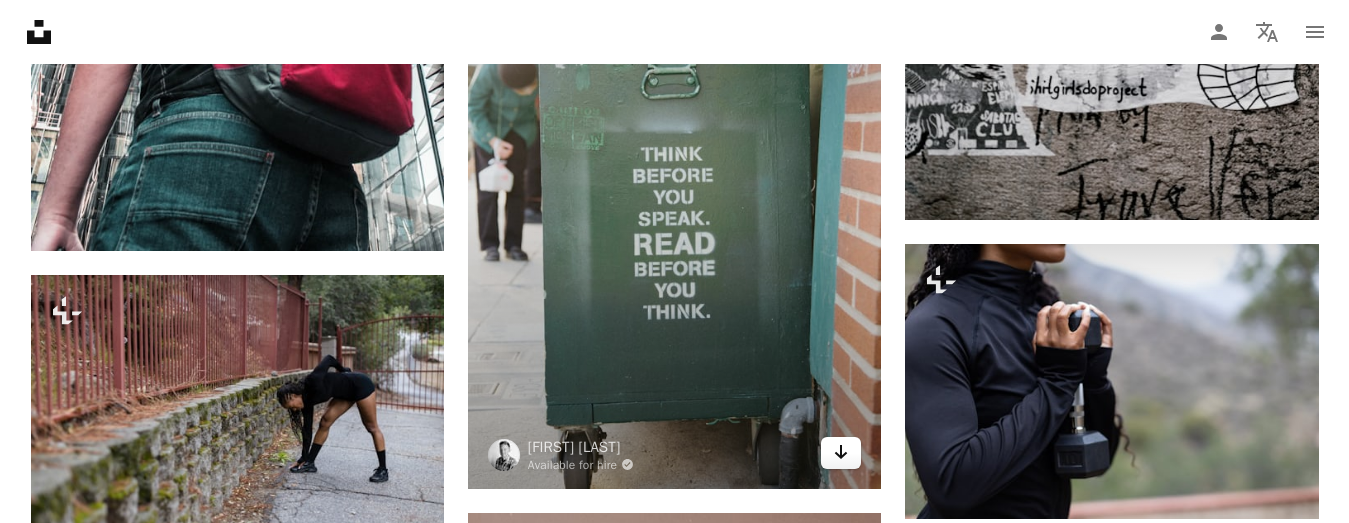 click on "Arrow pointing down" 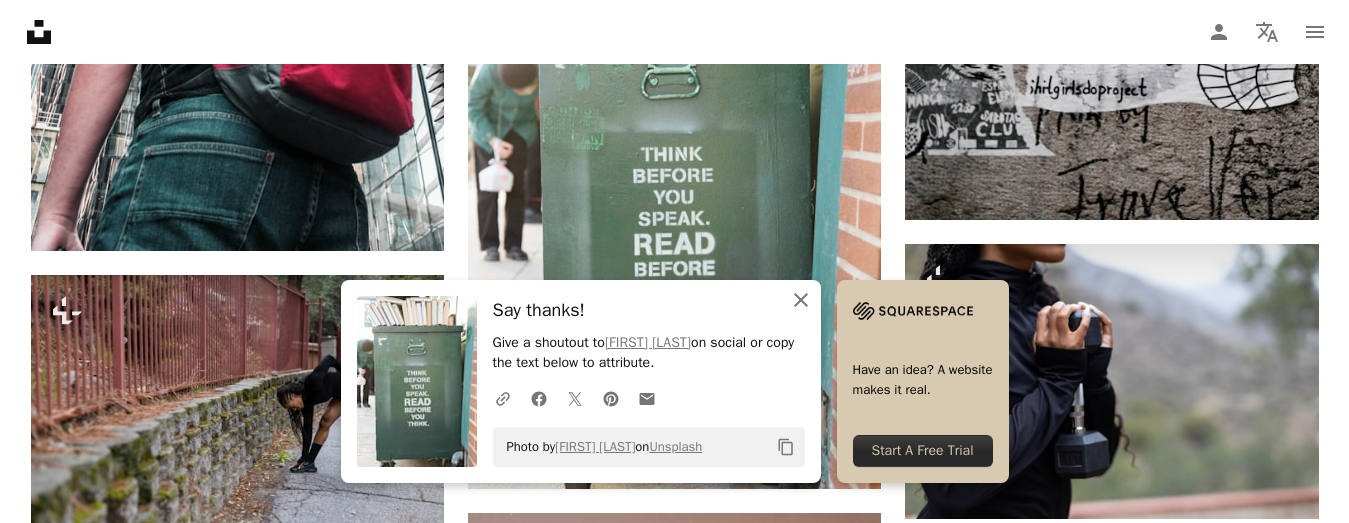 click on "An X shape" 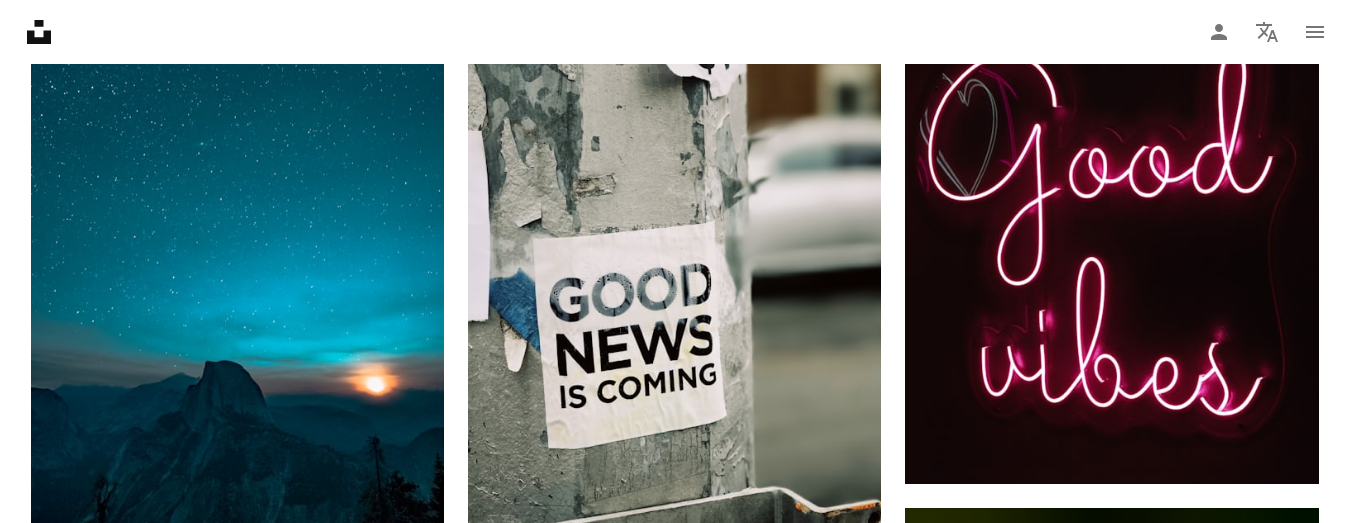 scroll, scrollTop: 42901, scrollLeft: 0, axis: vertical 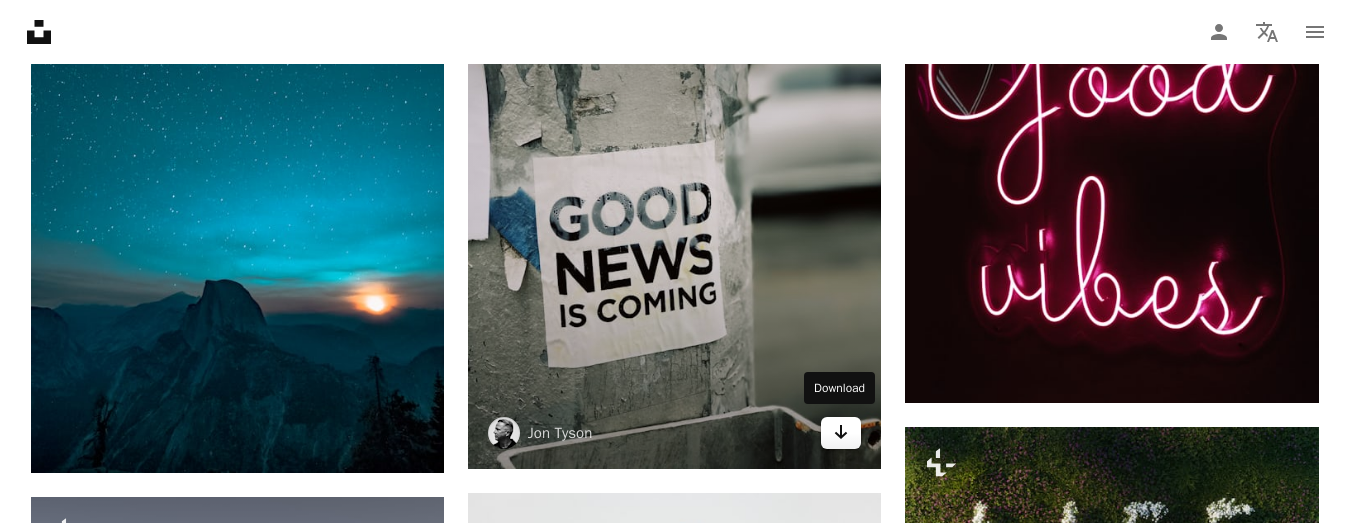 click on "Arrow pointing down" 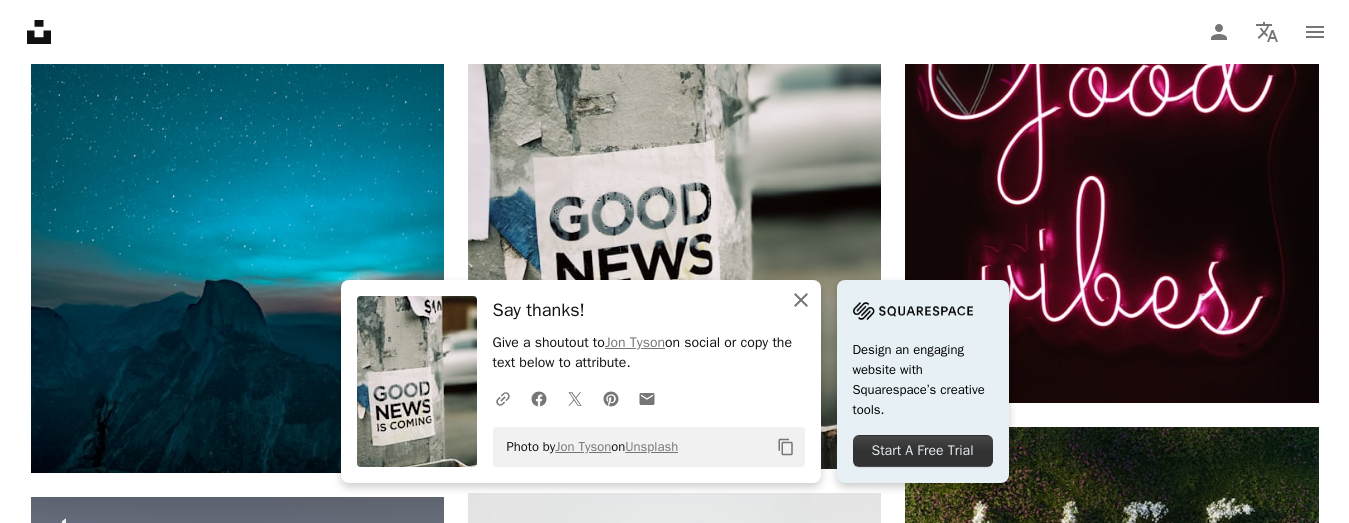 click on "An X shape" 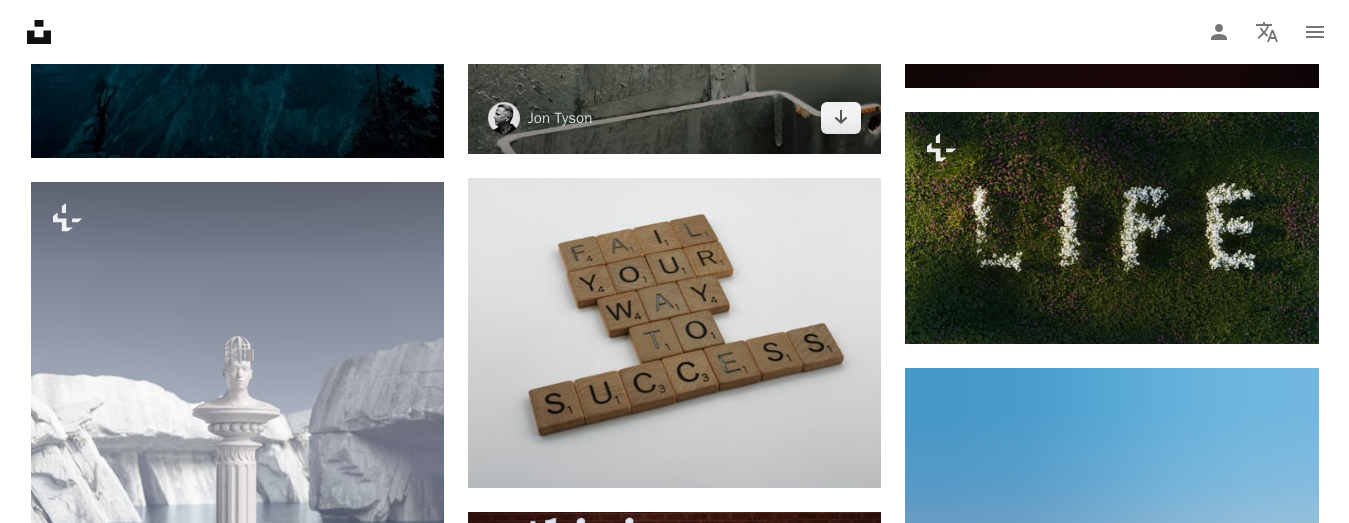 scroll, scrollTop: 43261, scrollLeft: 0, axis: vertical 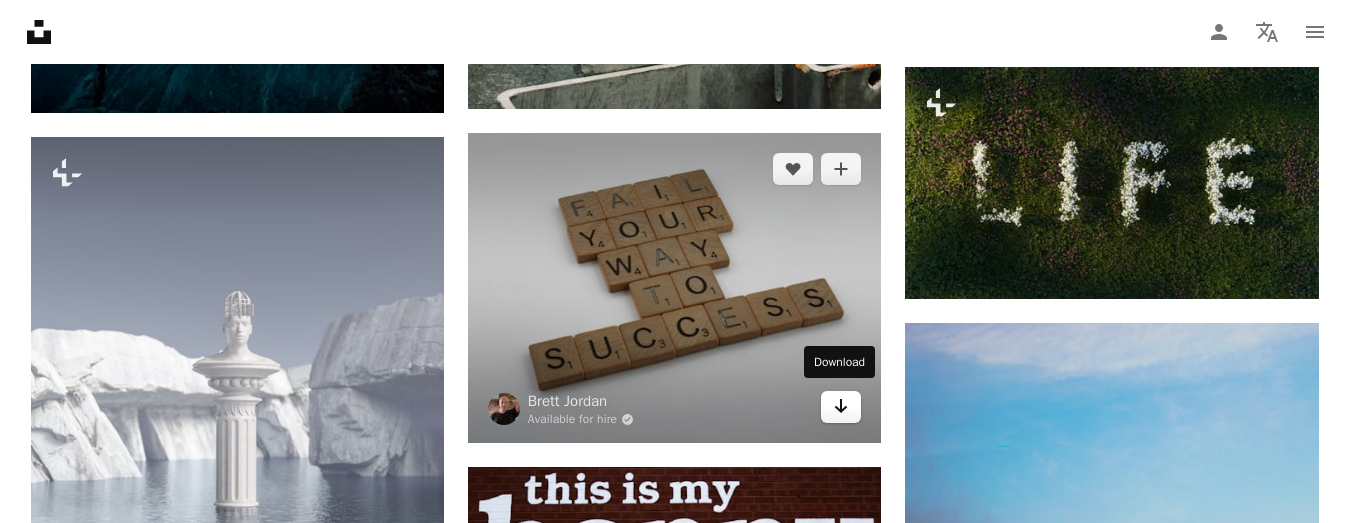 click on "Arrow pointing down" 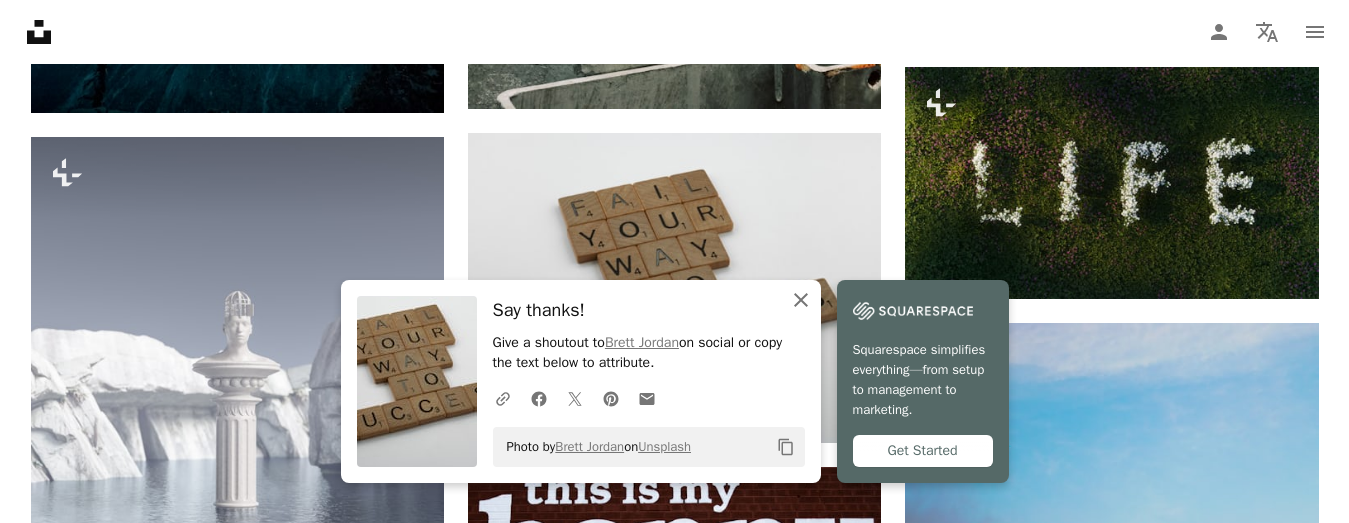 click on "An X shape" 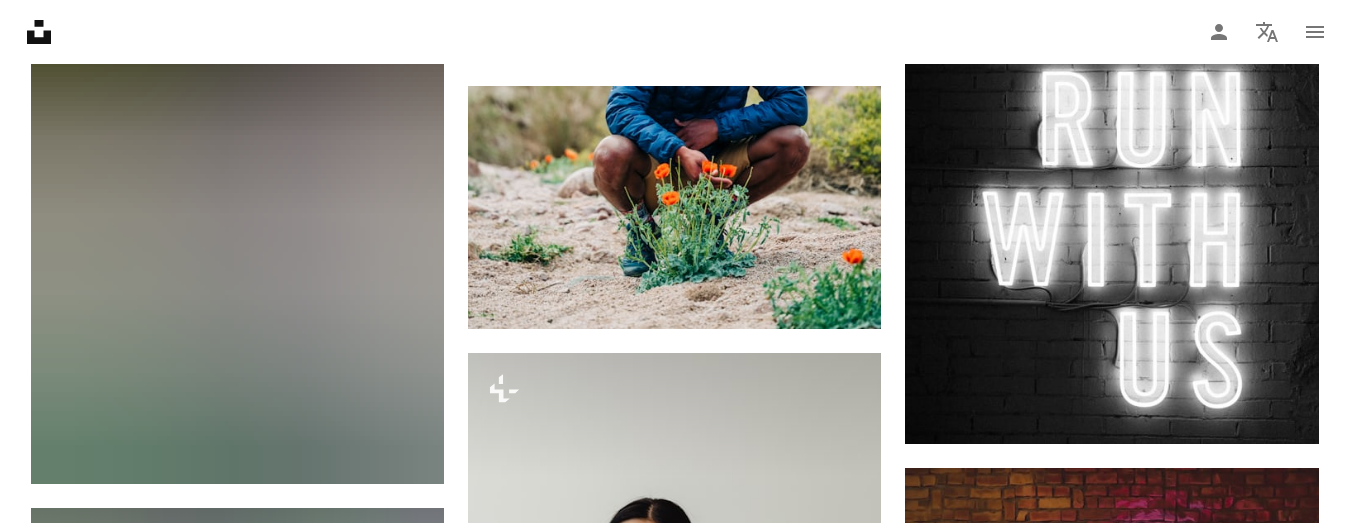 scroll, scrollTop: 51261, scrollLeft: 0, axis: vertical 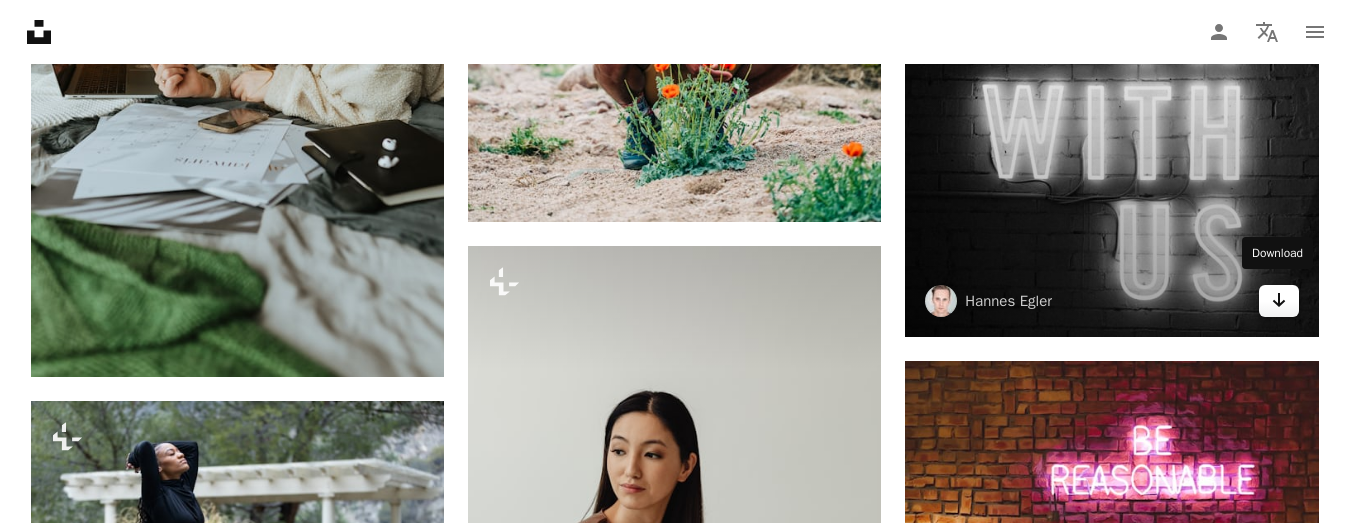 click on "Arrow pointing down" 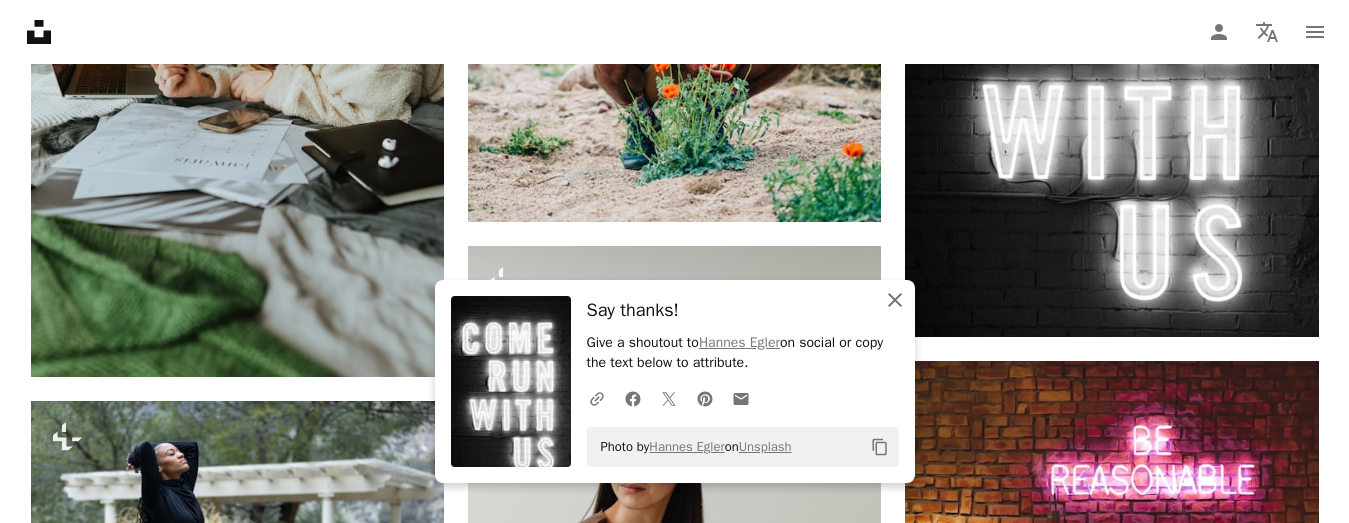 click 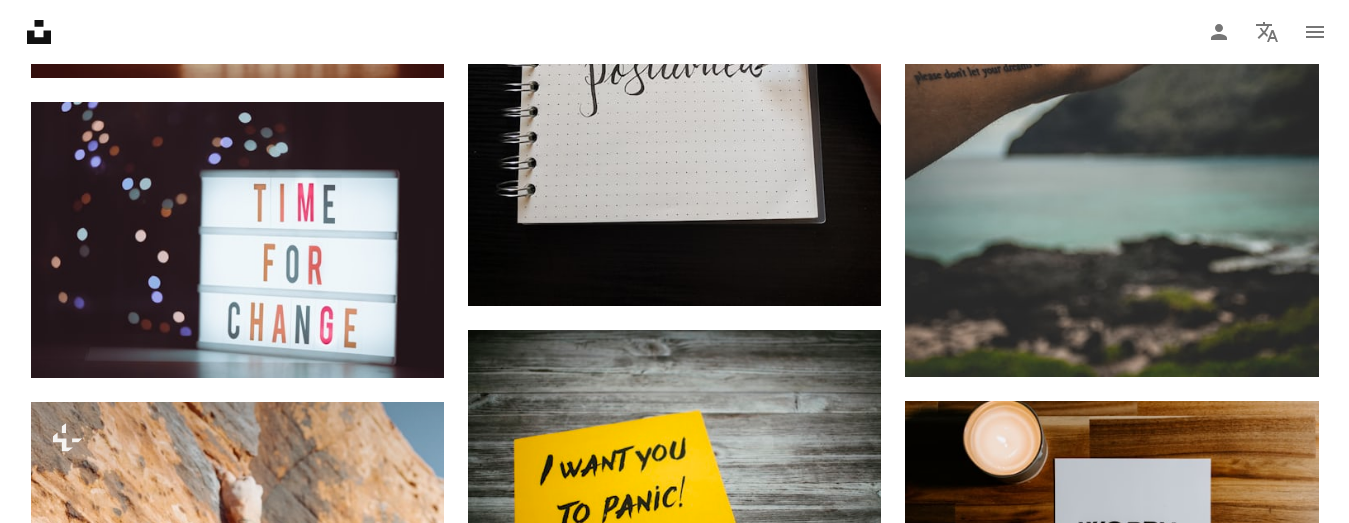 scroll, scrollTop: 62621, scrollLeft: 0, axis: vertical 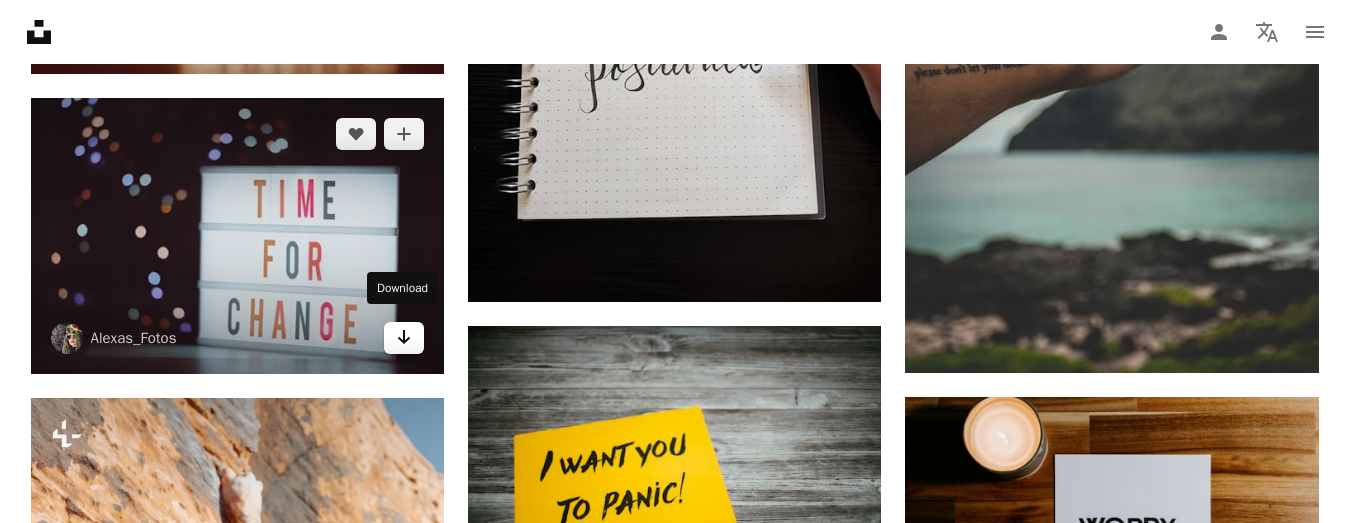 click on "Arrow pointing down" 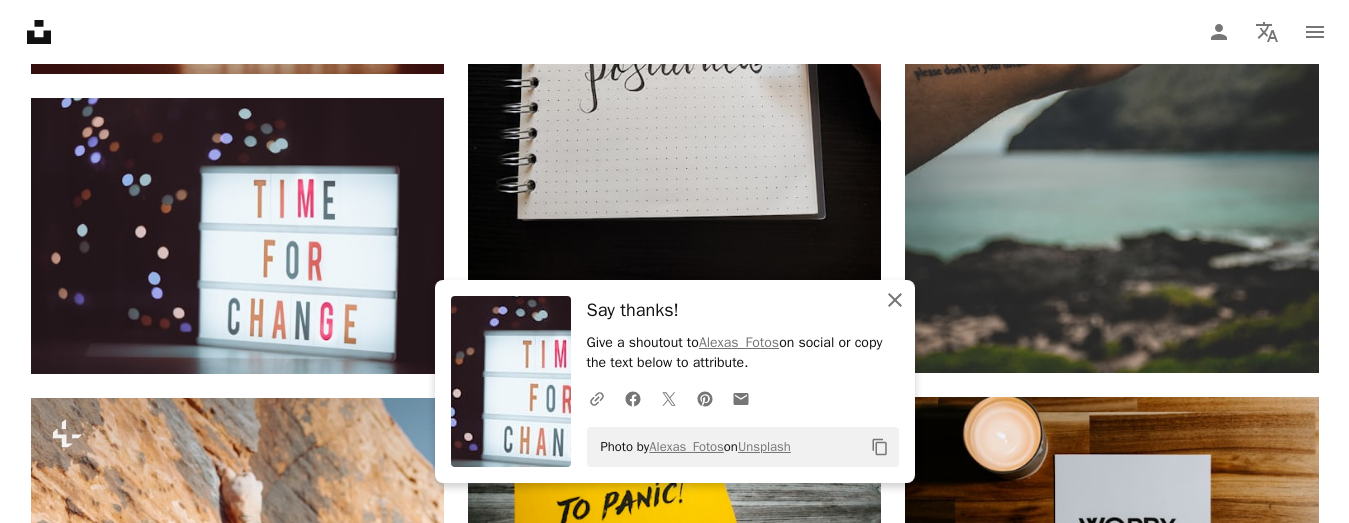 click 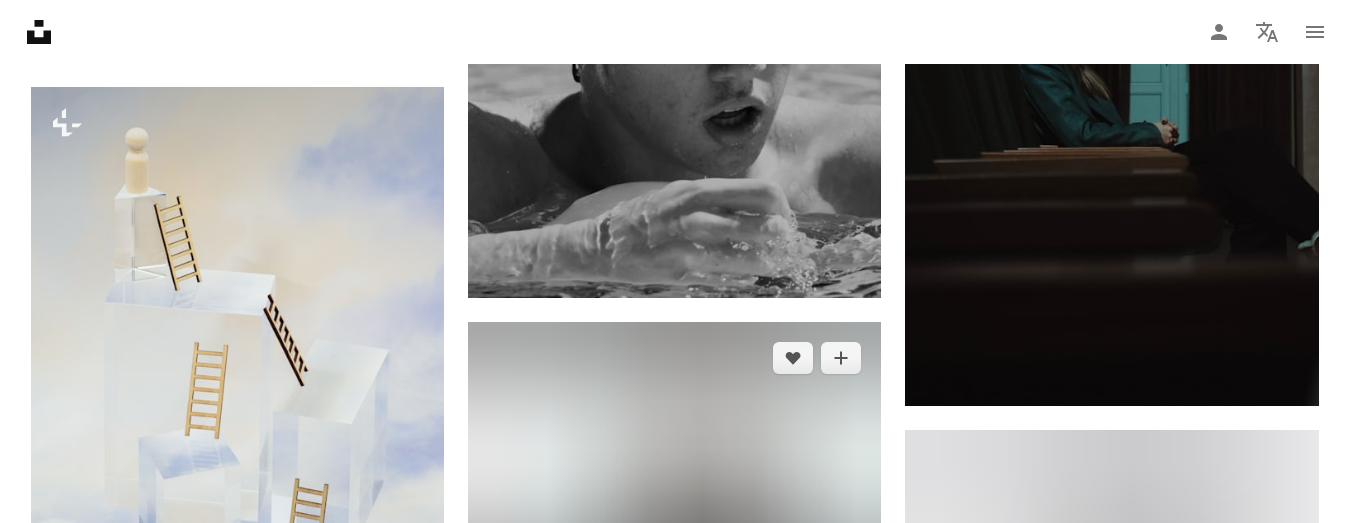 scroll, scrollTop: 75861, scrollLeft: 0, axis: vertical 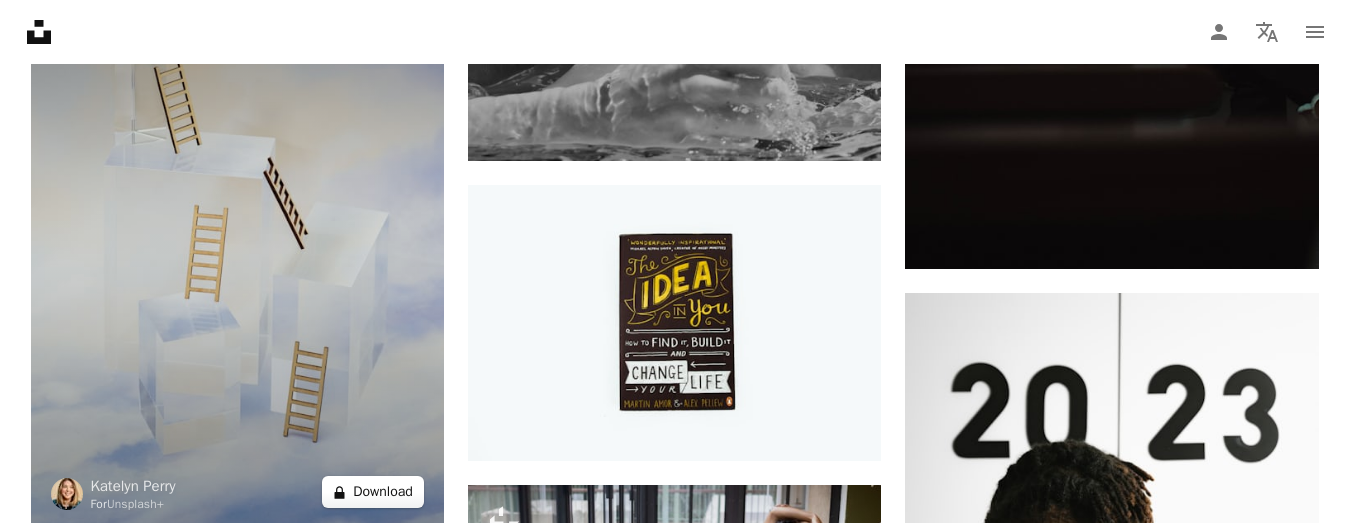 click on "A lock Download" at bounding box center [373, 492] 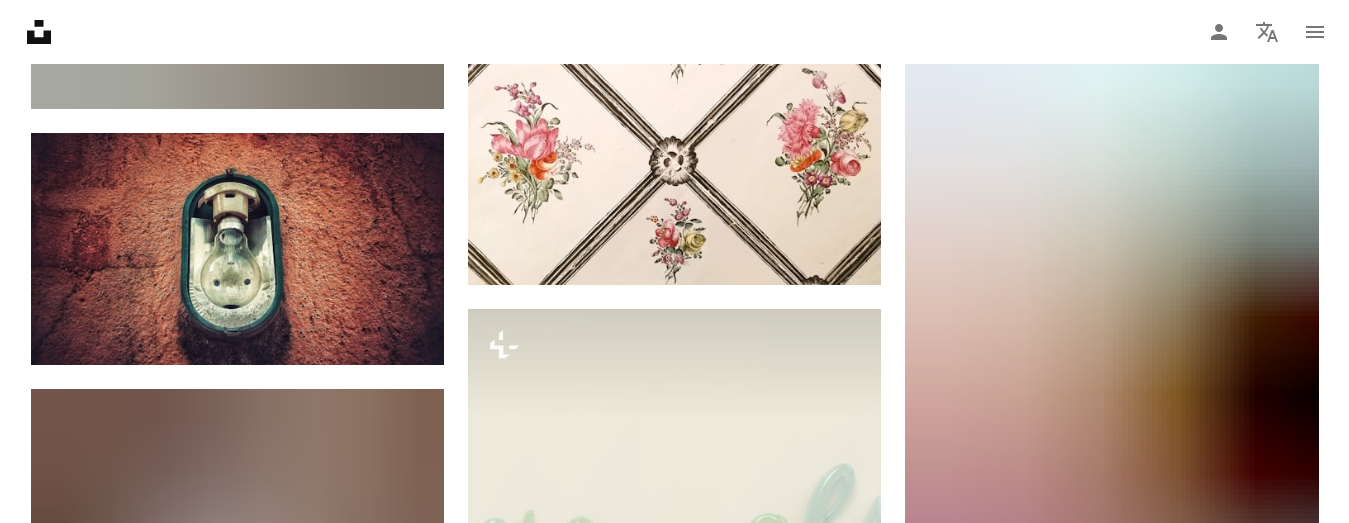 scroll, scrollTop: 116012, scrollLeft: 0, axis: vertical 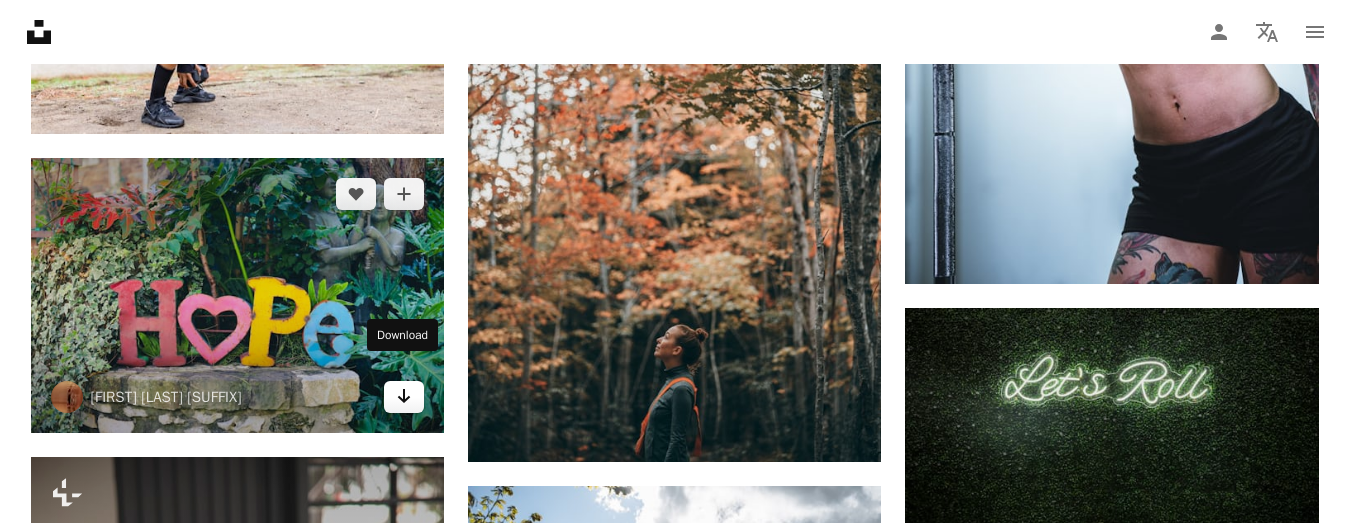 click 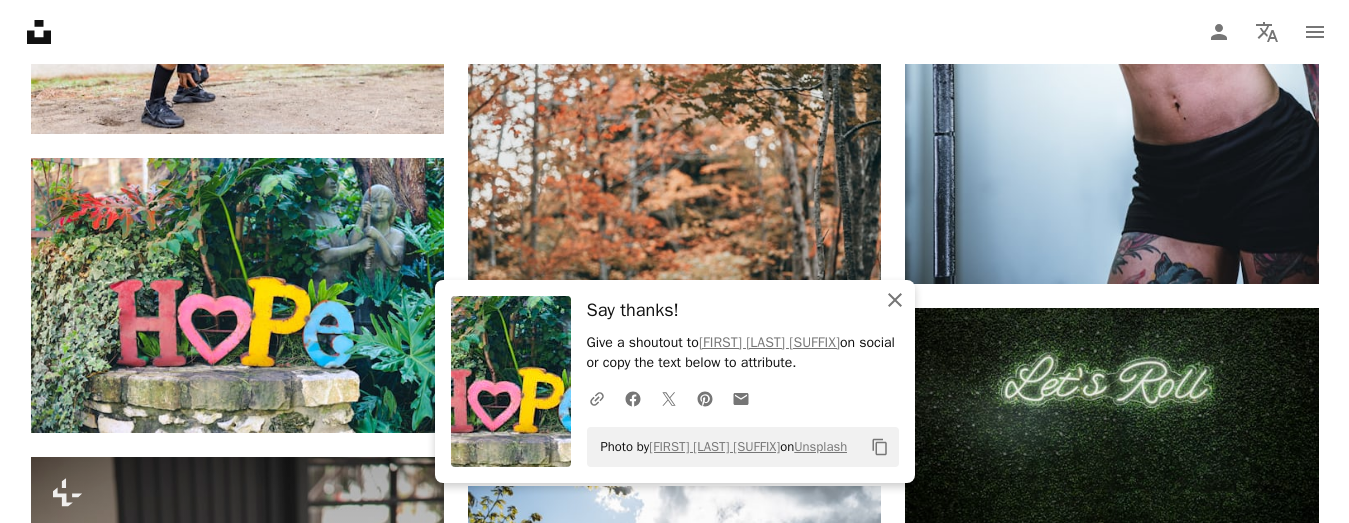 click on "An X shape" 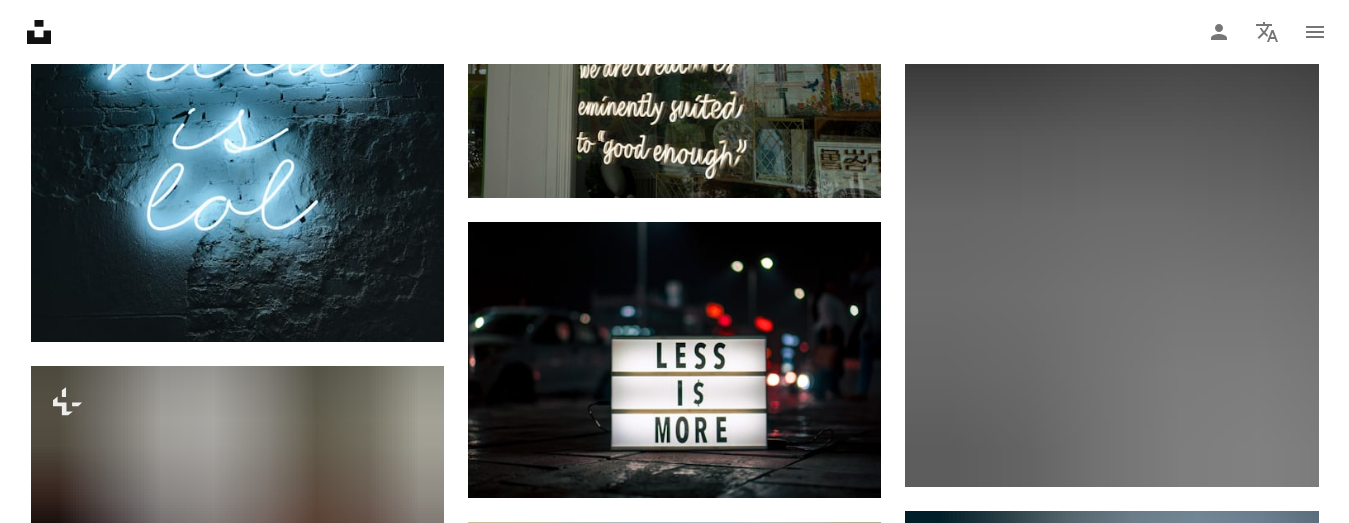 scroll, scrollTop: 152480, scrollLeft: 0, axis: vertical 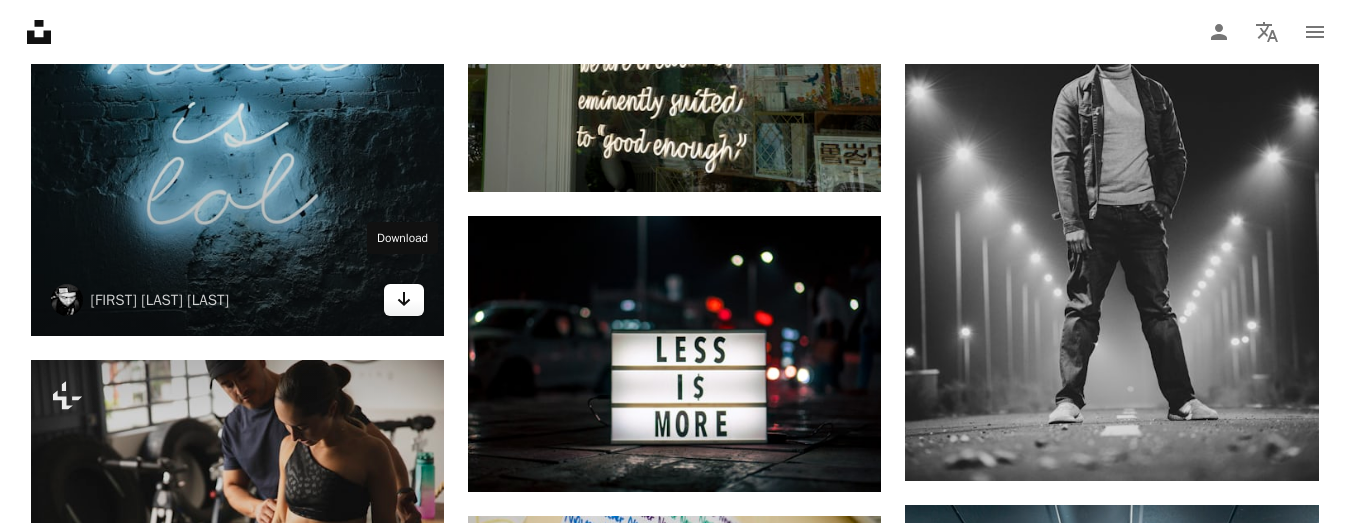 click on "Arrow pointing down" 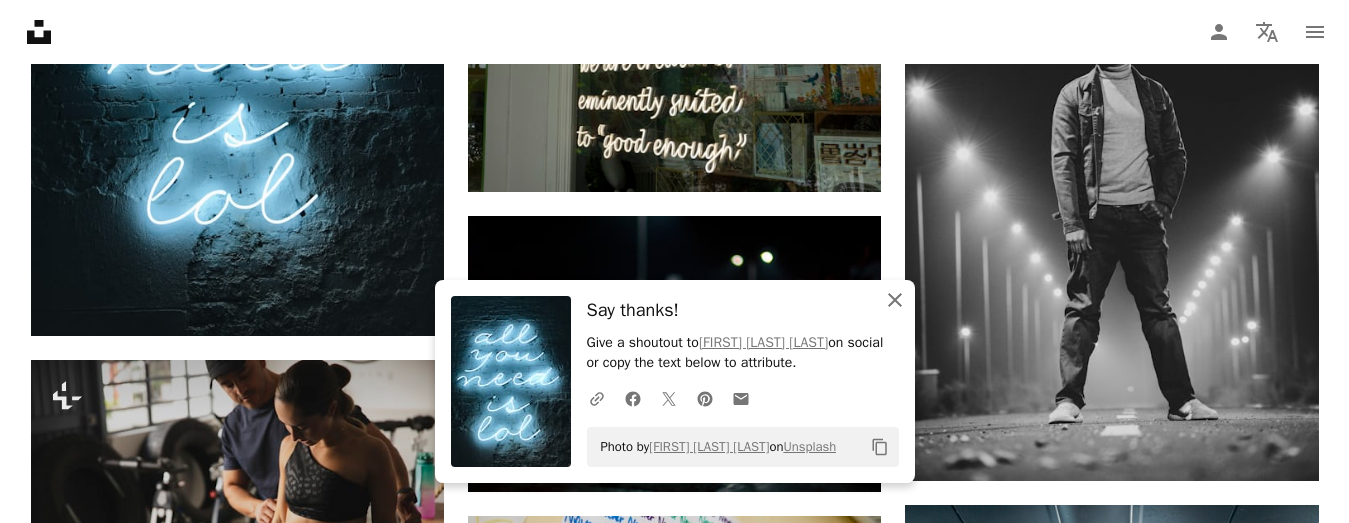 click on "An X shape" 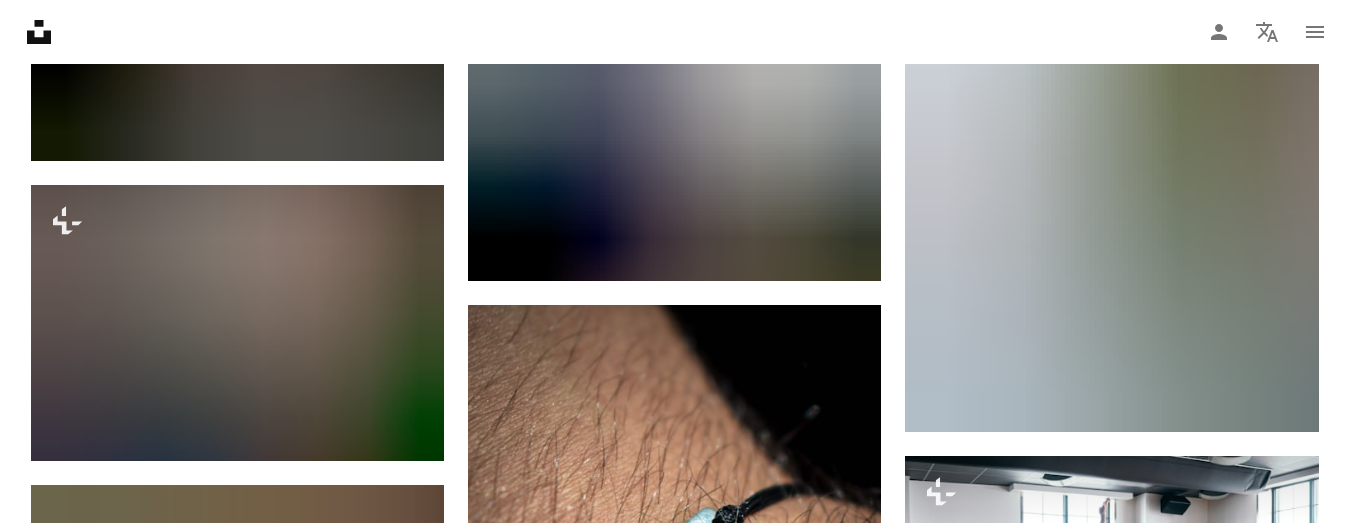 scroll, scrollTop: 167960, scrollLeft: 0, axis: vertical 